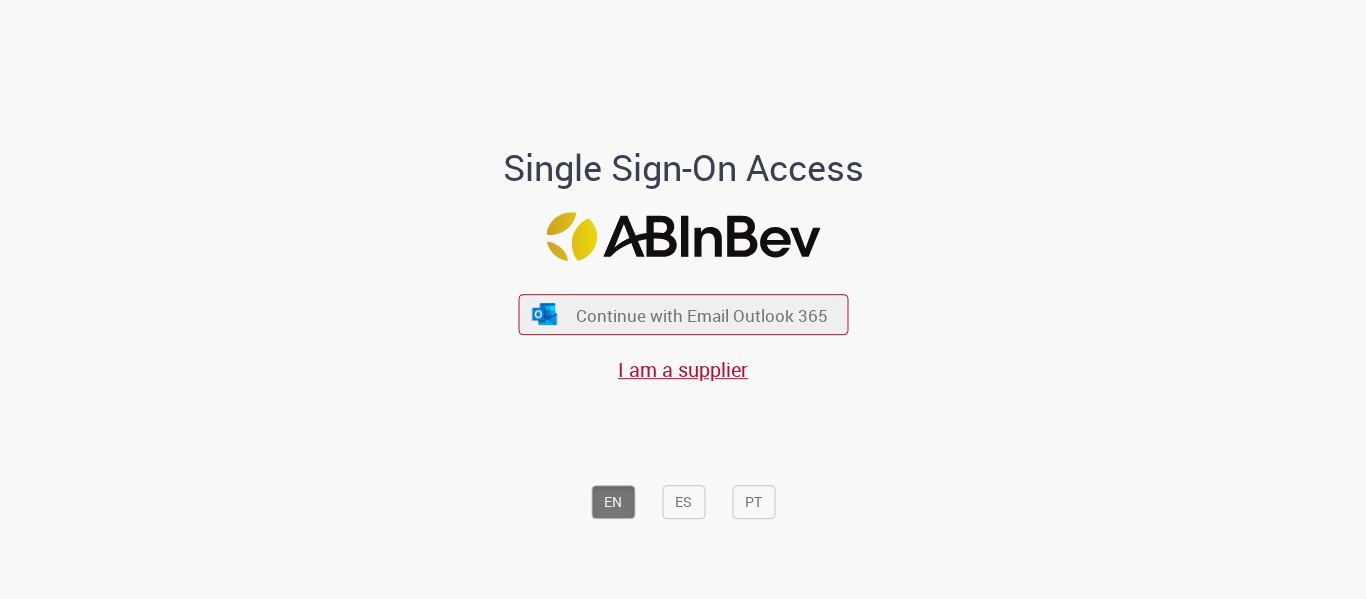 scroll, scrollTop: 0, scrollLeft: 0, axis: both 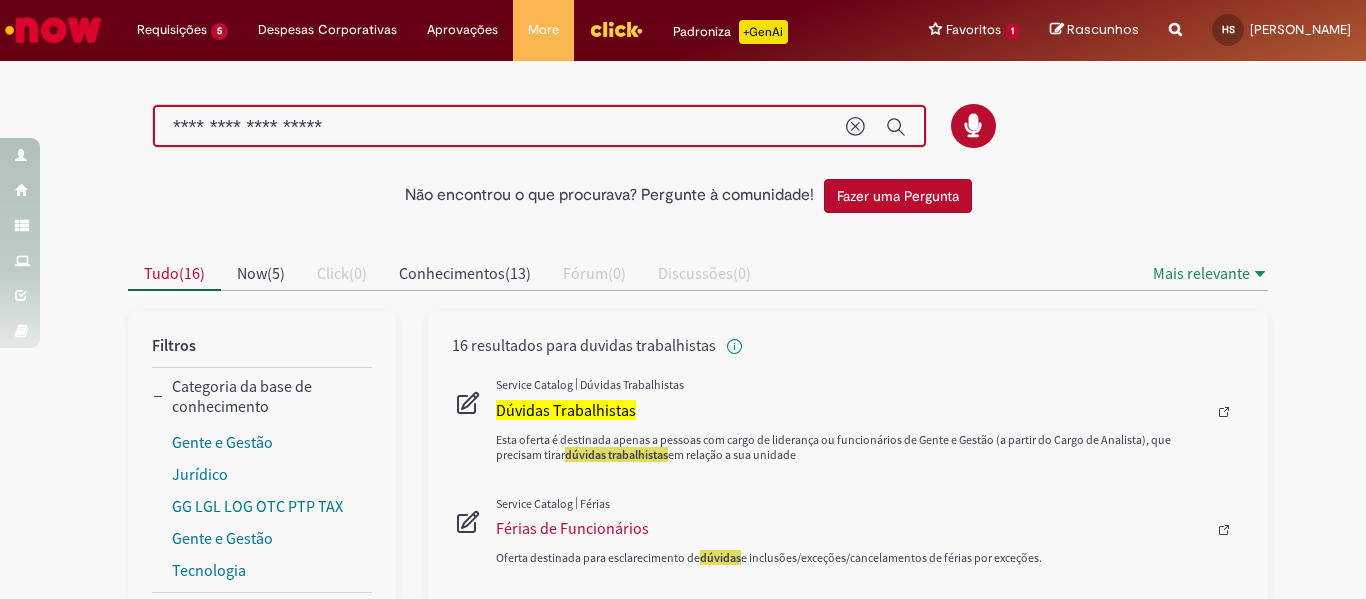 click on "**********" at bounding box center (499, 127) 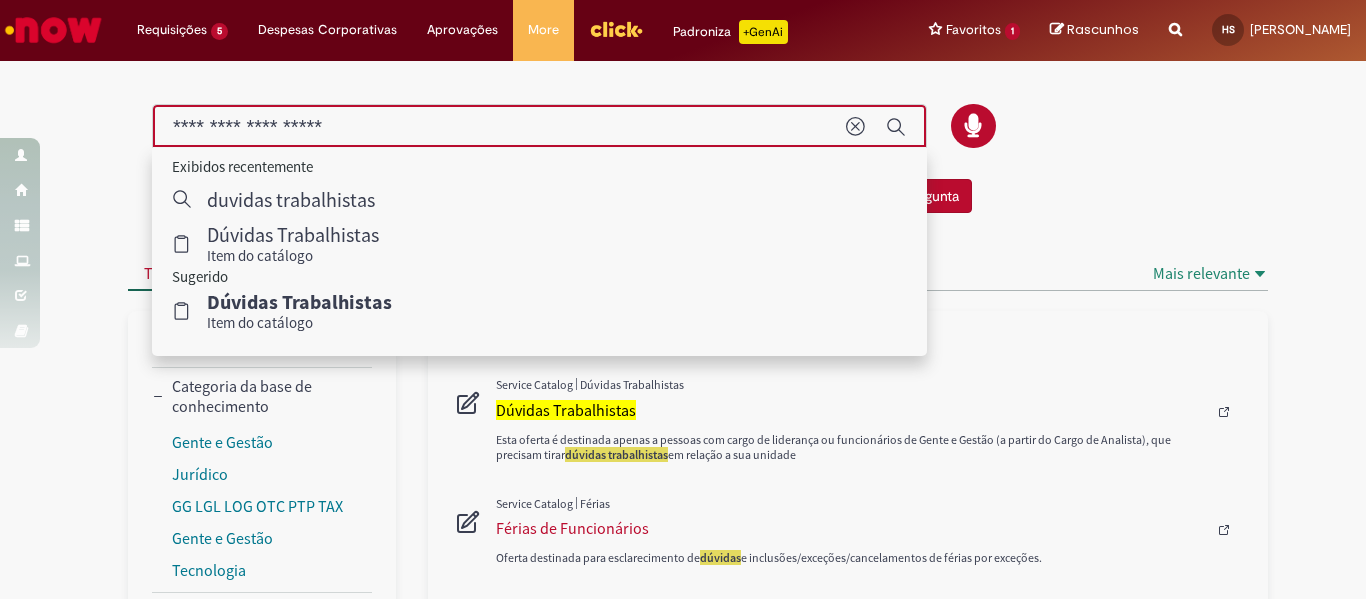 click on "**********" at bounding box center (499, 127) 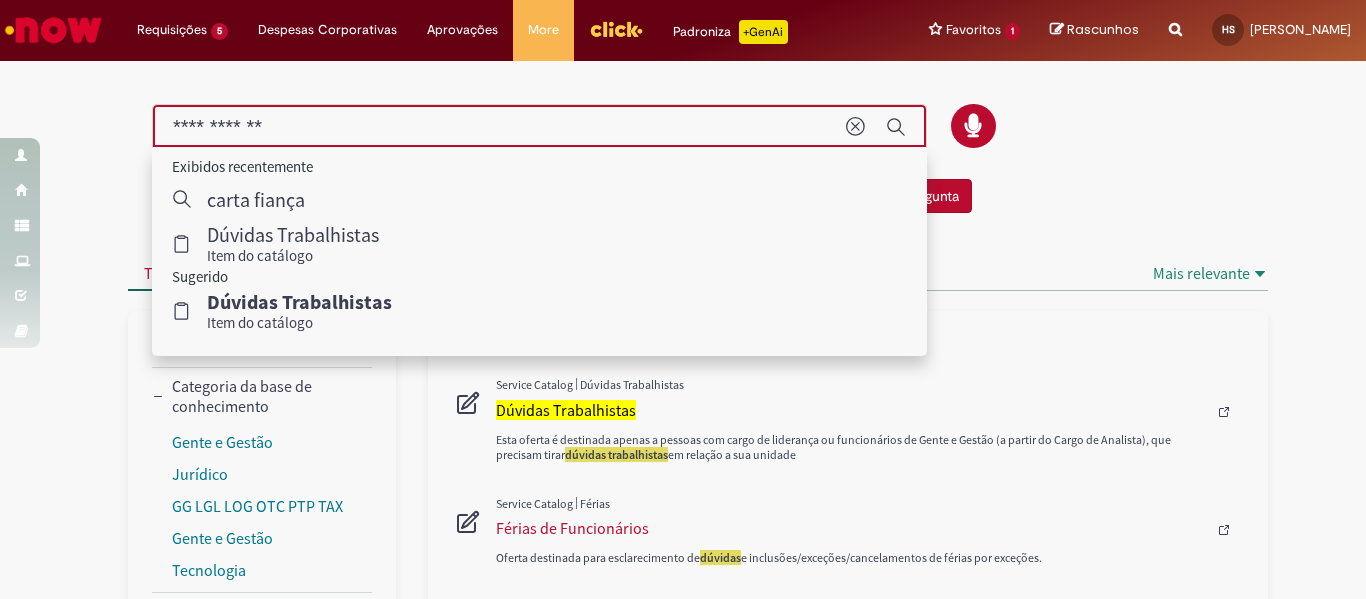 type on "**********" 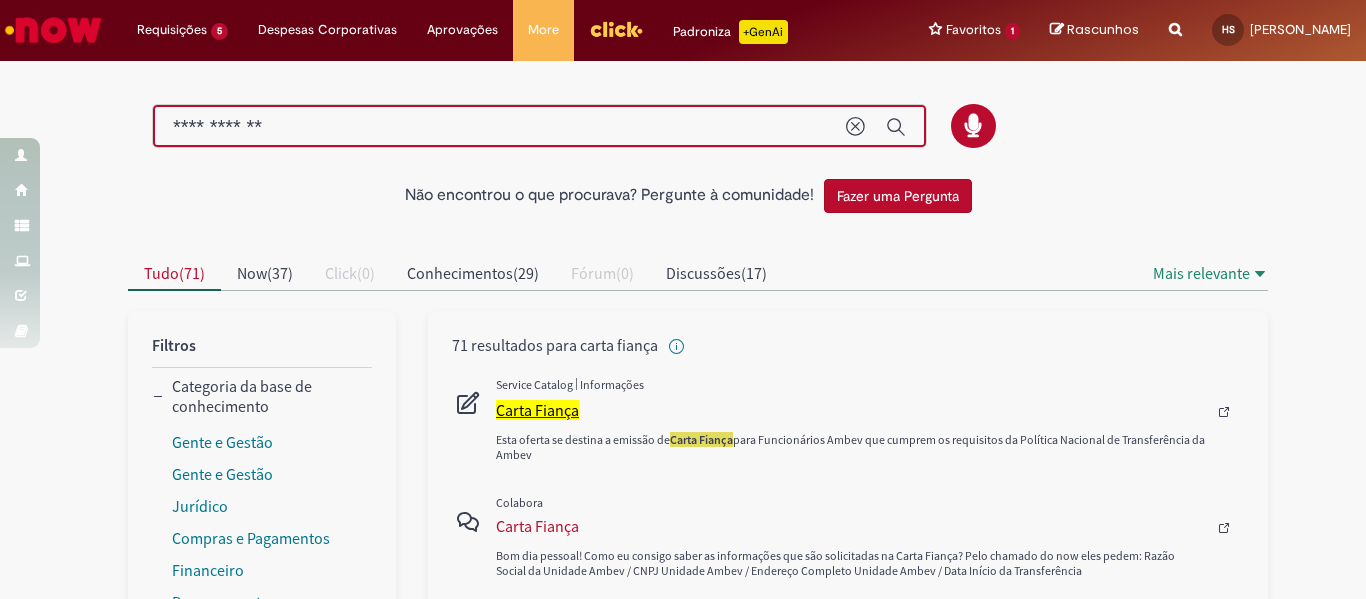 click on "Carta Fiança" at bounding box center (851, 410) 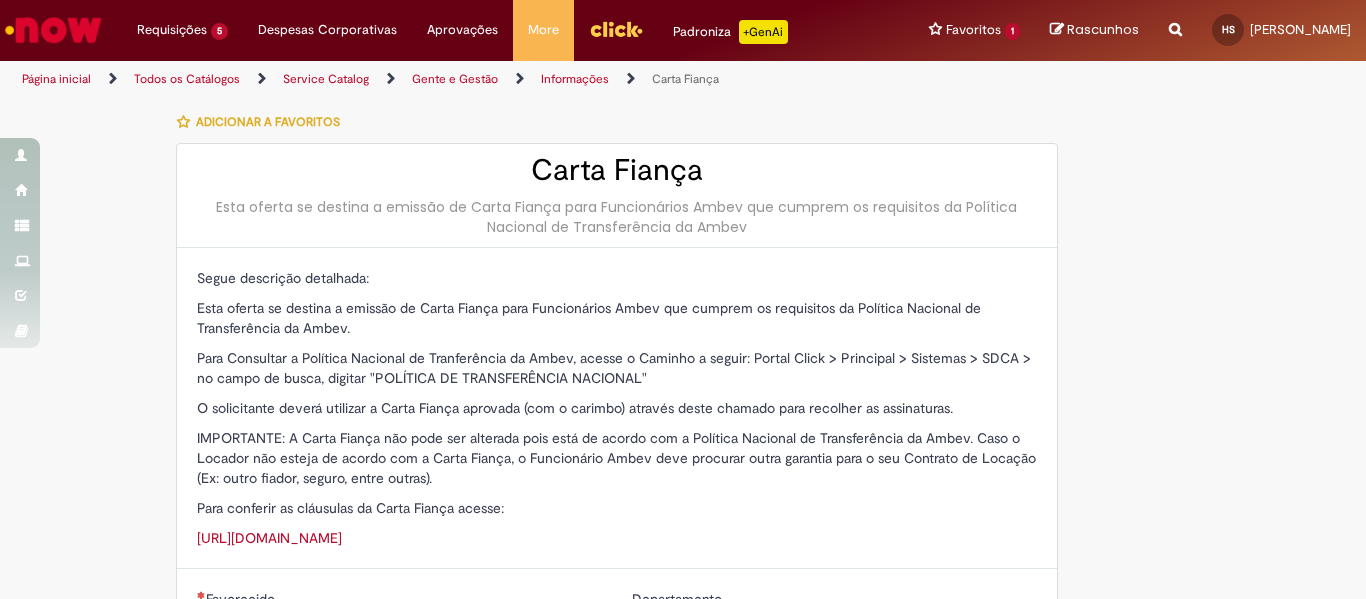 type on "********" 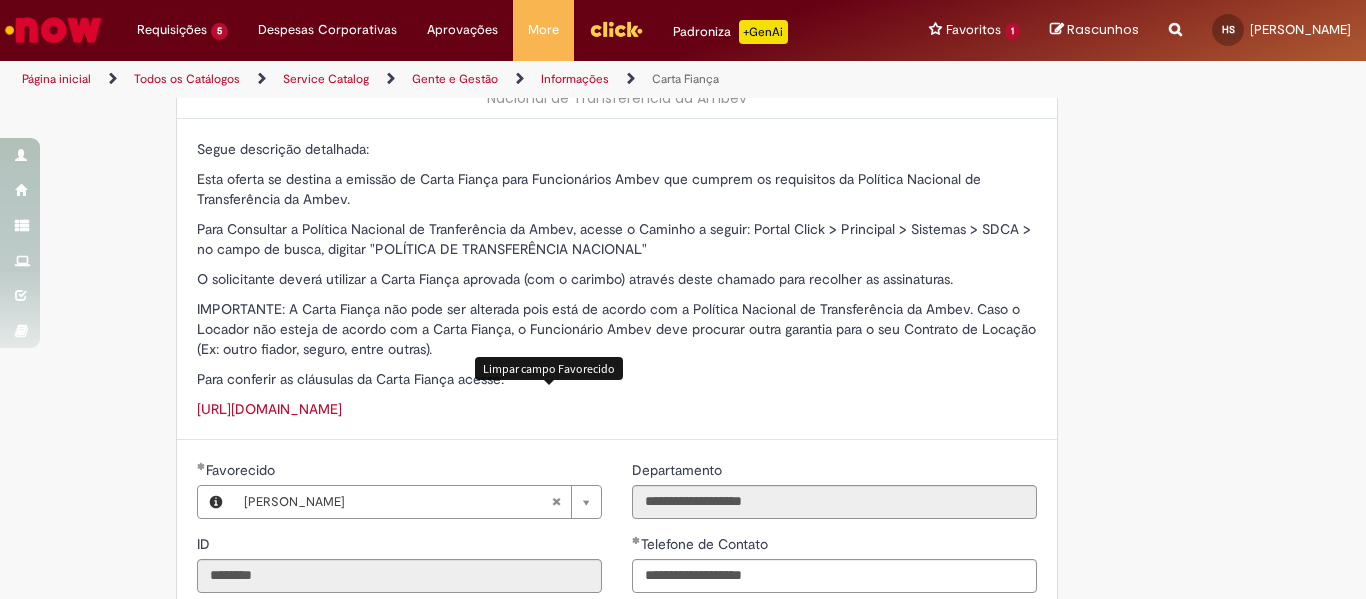 scroll, scrollTop: 128, scrollLeft: 0, axis: vertical 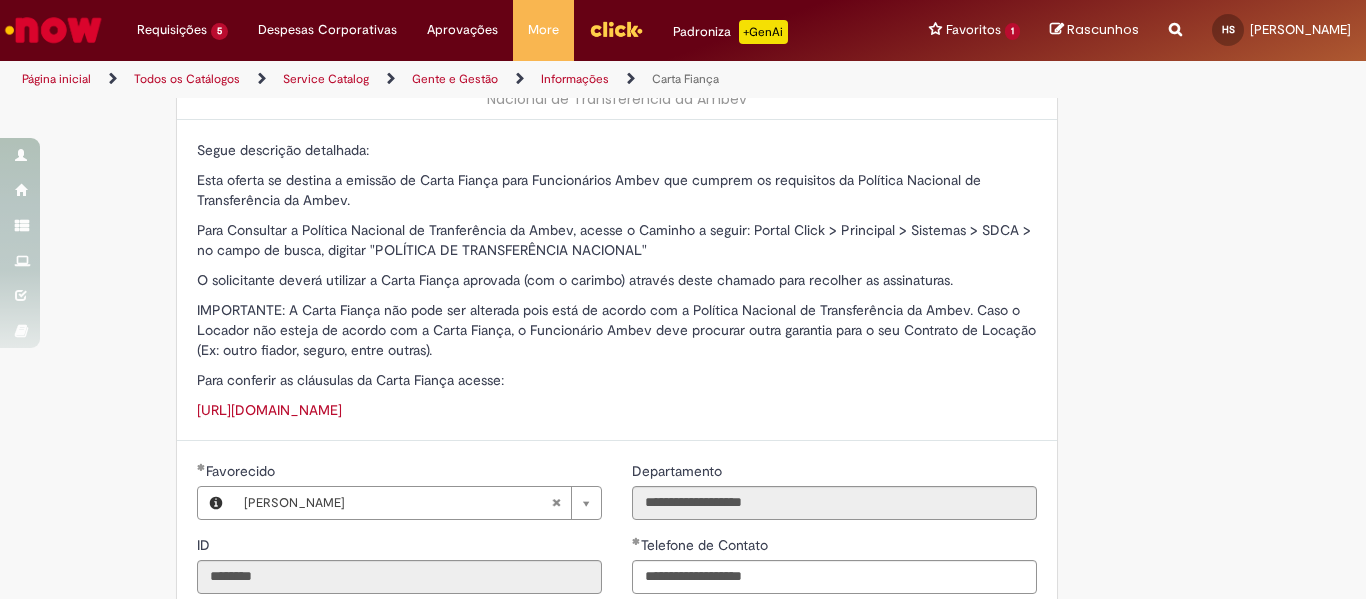click on "[URL][DOMAIN_NAME]" at bounding box center [269, 410] 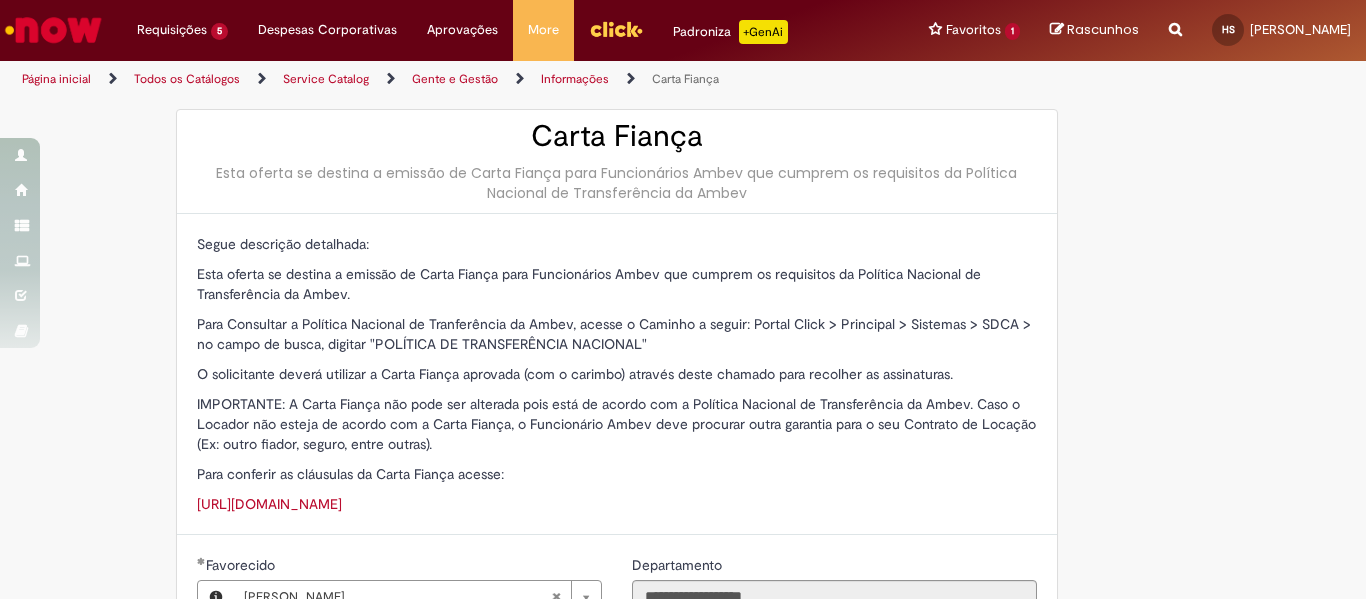 scroll, scrollTop: 33, scrollLeft: 0, axis: vertical 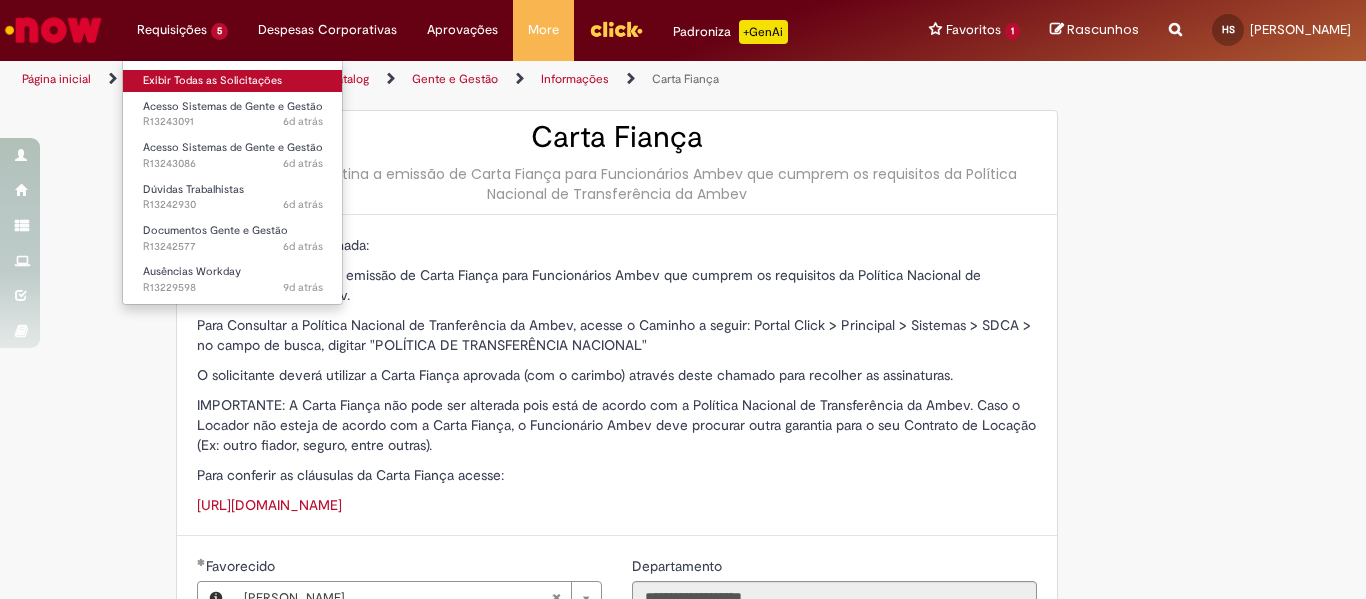 click on "Exibir Todas as Solicitações" at bounding box center (233, 81) 